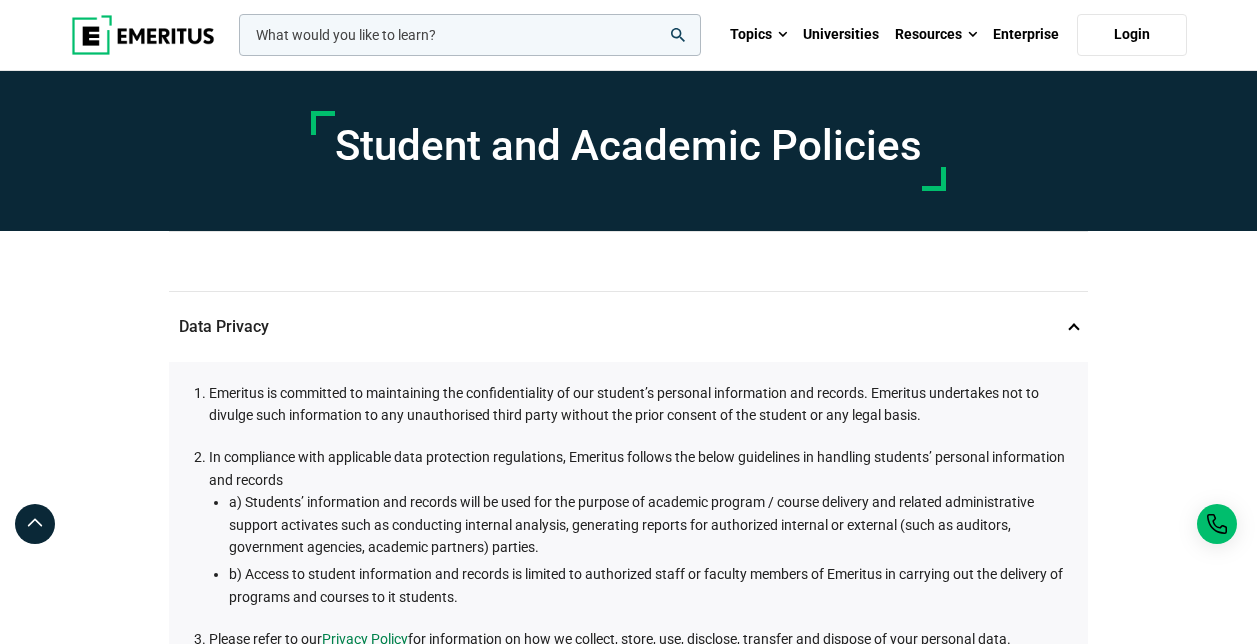 scroll, scrollTop: 0, scrollLeft: 0, axis: both 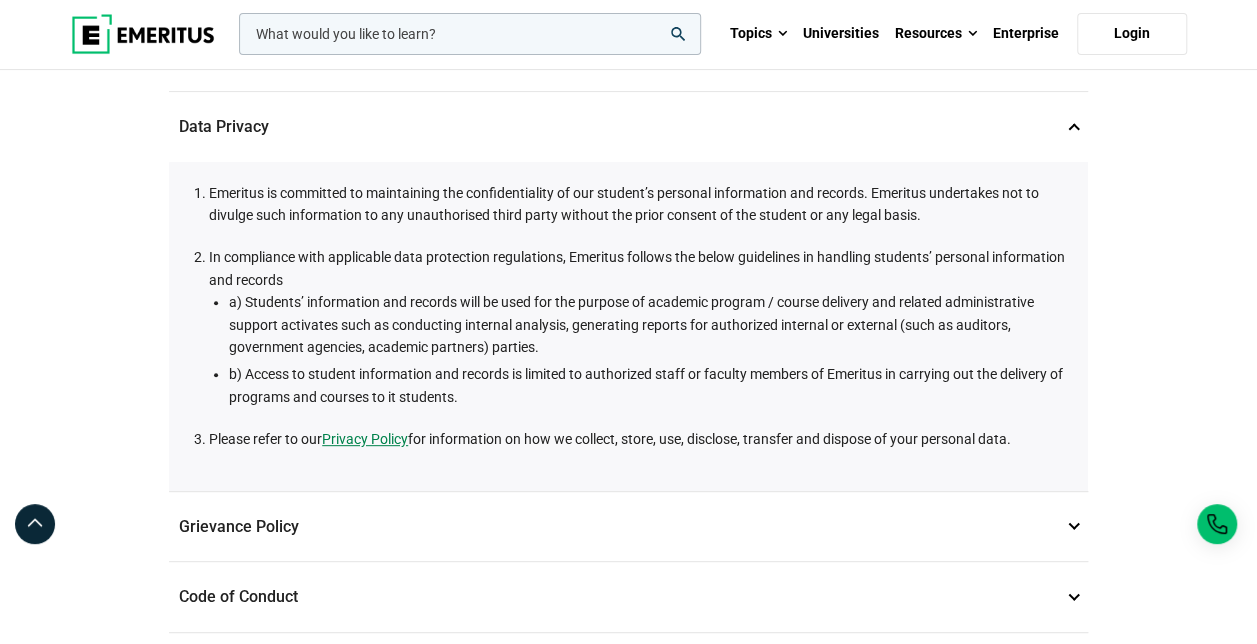 click on "Grievance Policy  2" at bounding box center (628, 527) 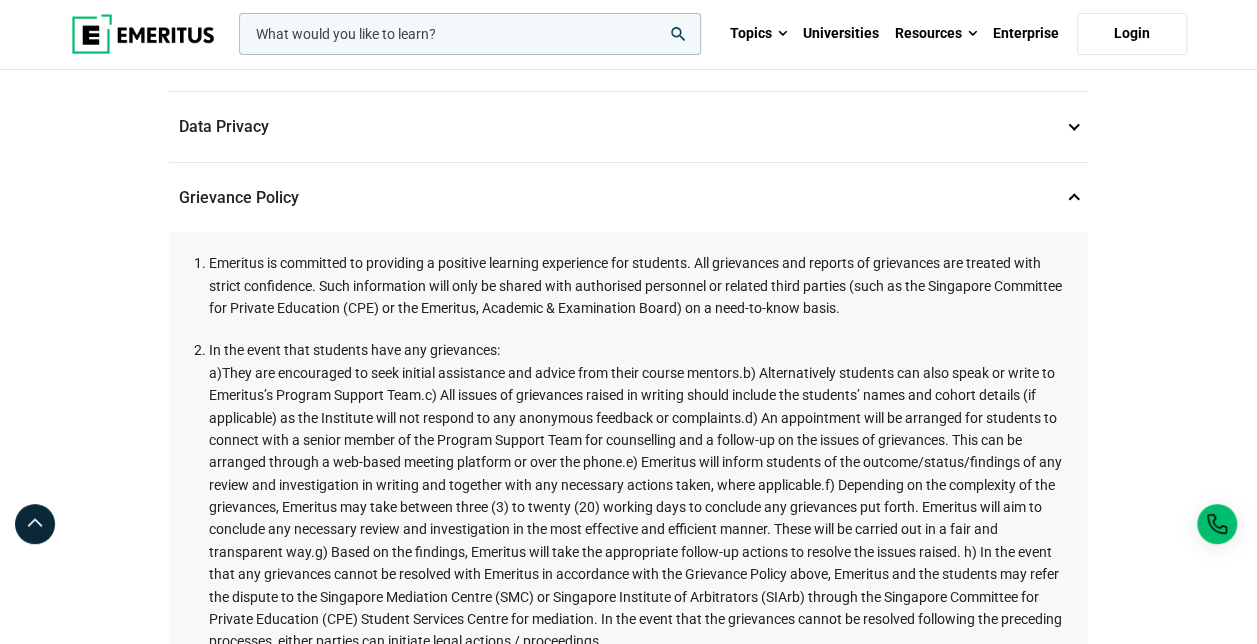 scroll, scrollTop: 0, scrollLeft: 0, axis: both 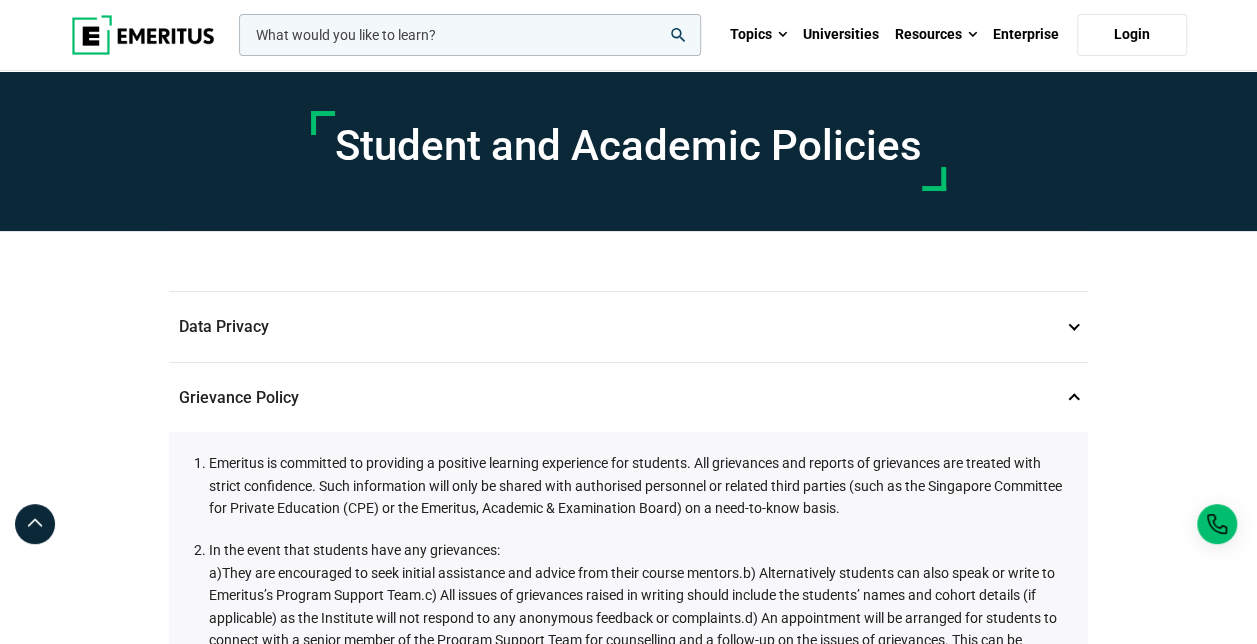 click on "Data Privacy  1" at bounding box center [628, 327] 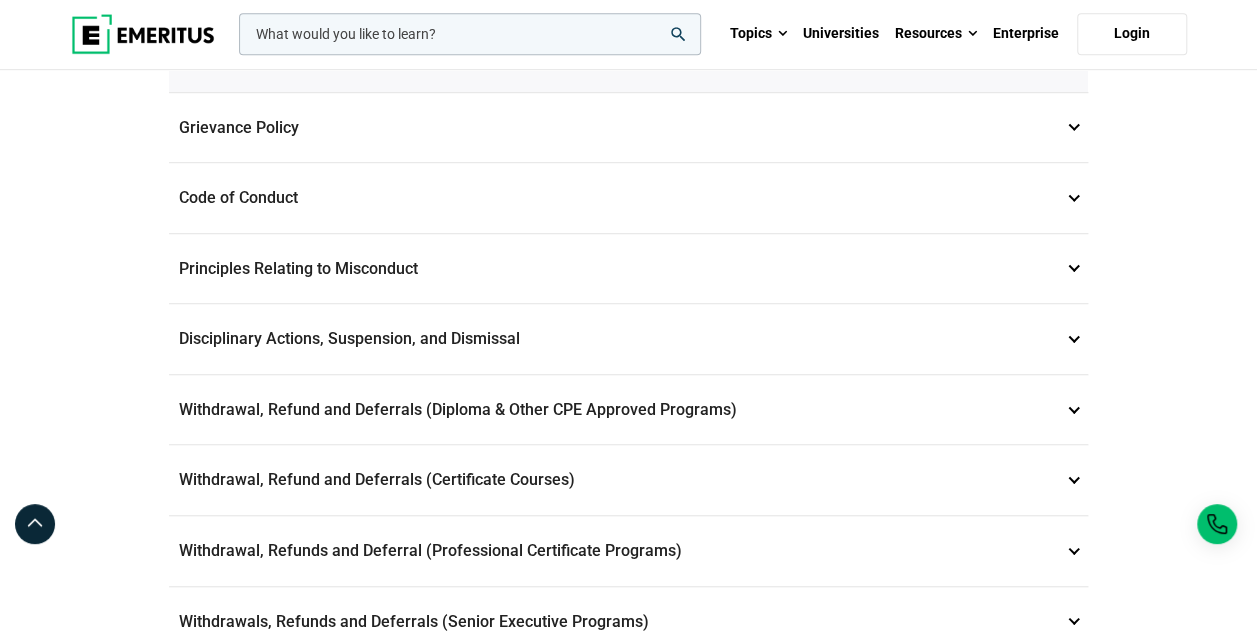 scroll, scrollTop: 600, scrollLeft: 0, axis: vertical 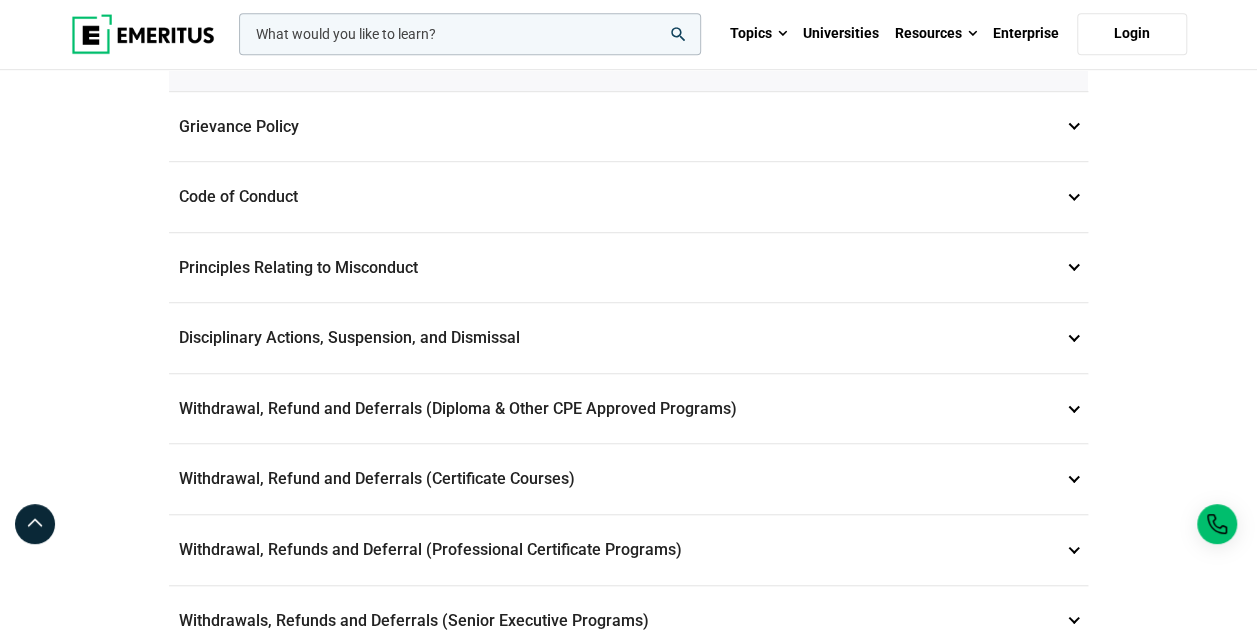 click on "Code of Conduct  3" at bounding box center (628, 197) 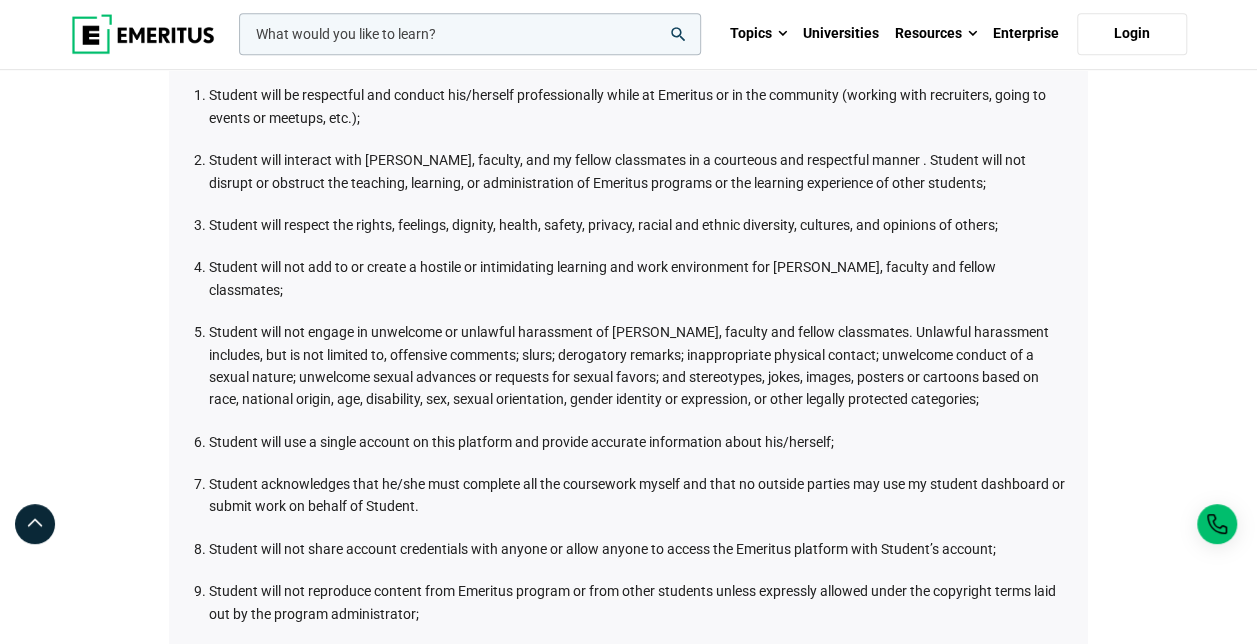 scroll, scrollTop: 400, scrollLeft: 0, axis: vertical 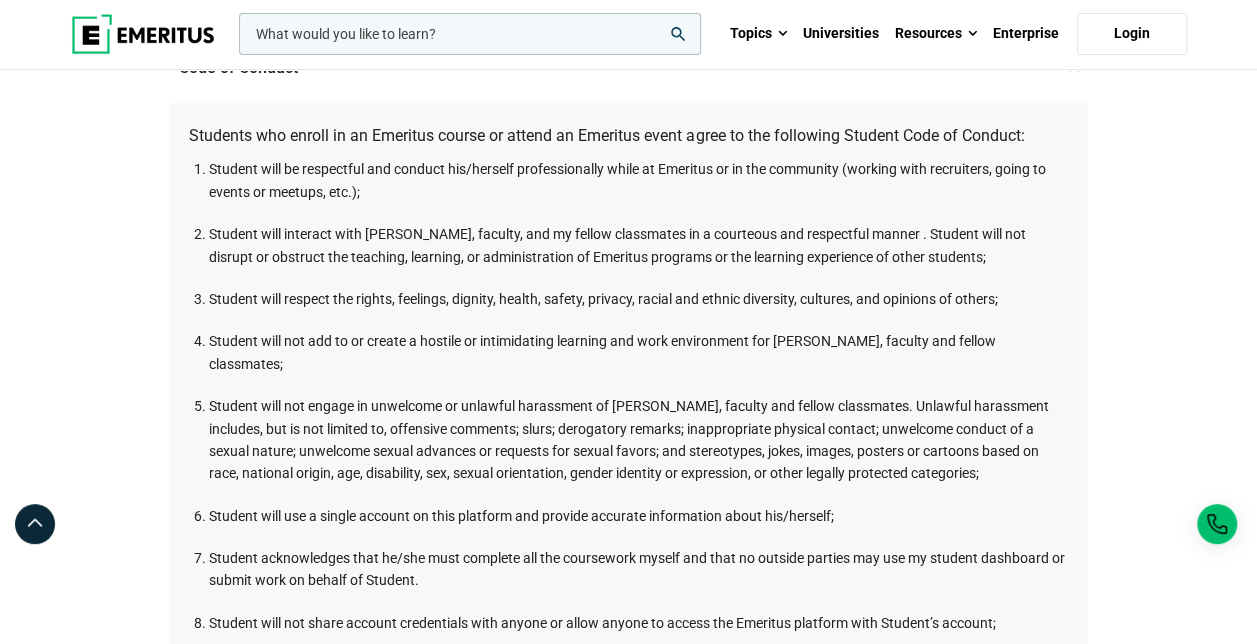 click on "Student and Academic Policies
Data Privacy  1
Emeritus is committed to maintaining the confidentiality of our student’s personal information and records. Emeritus undertakes not to divulge such information to any unauthorised third party without the prior consent of the student or any legal basis.
In compliance with applicable data protection regulations, Emeritus follows the below guidelines in handling students’ personal information and records
a) Students’ information and records will be used for the purpose of academic program / course delivery and related administrative support activates such as conducting internal analysis, generating reports for authorized internal or external (such as auditors, government agencies, academic partners) parties.
b) Access to student information and records is limited to authorized staff or faculty members of Emeritus in carrying out the delivery of programs and courses to it students." at bounding box center [628, 901] 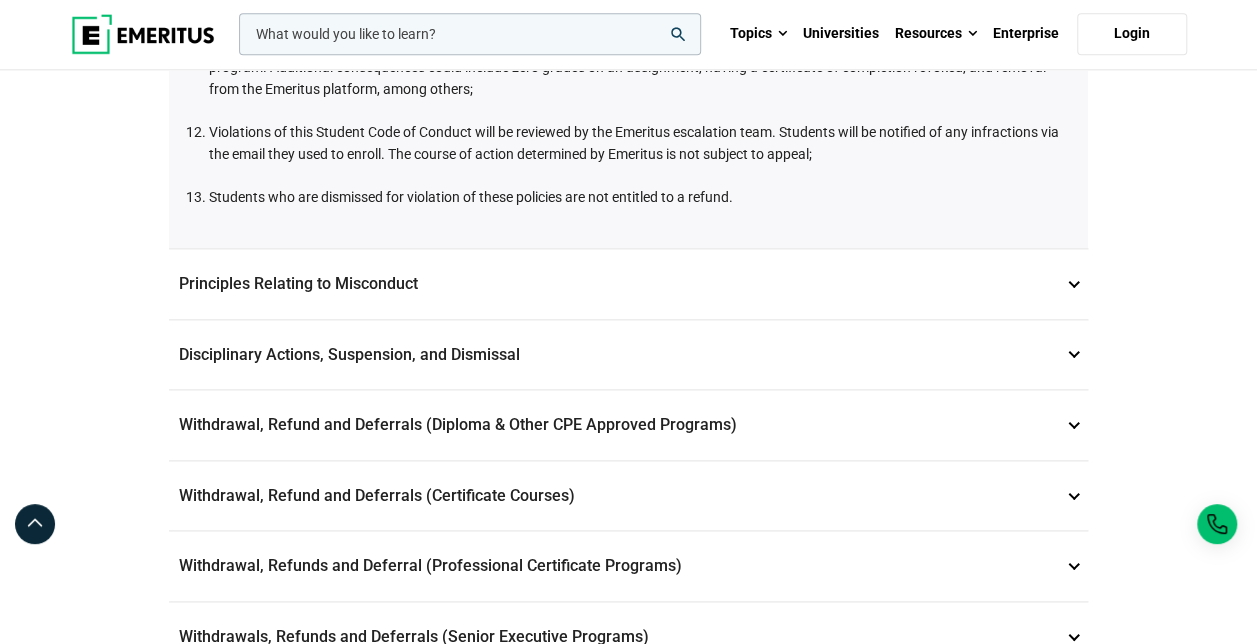 scroll, scrollTop: 1200, scrollLeft: 0, axis: vertical 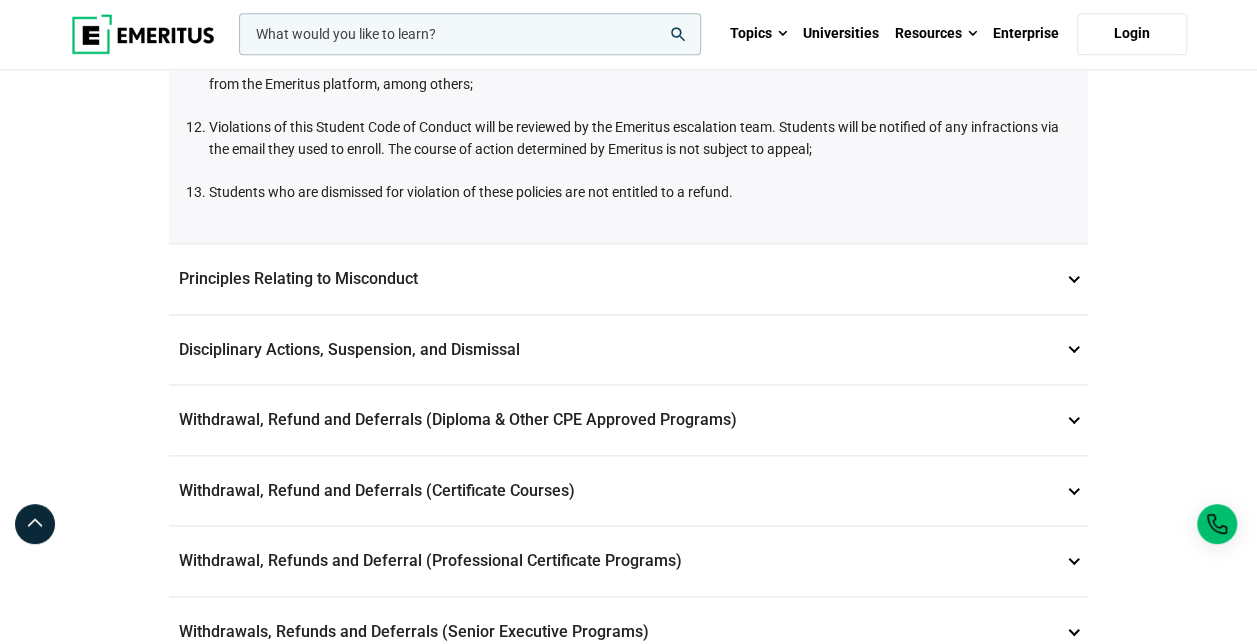 click on "Principles Relating to Misconduct  4" at bounding box center [628, 279] 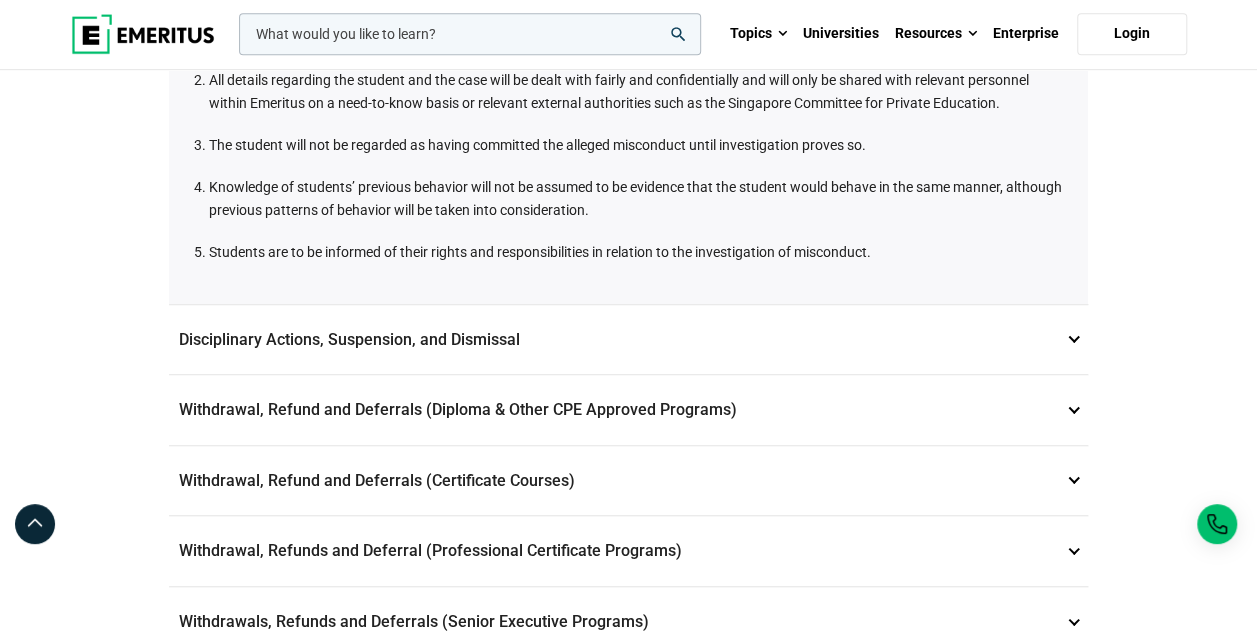 scroll, scrollTop: 700, scrollLeft: 0, axis: vertical 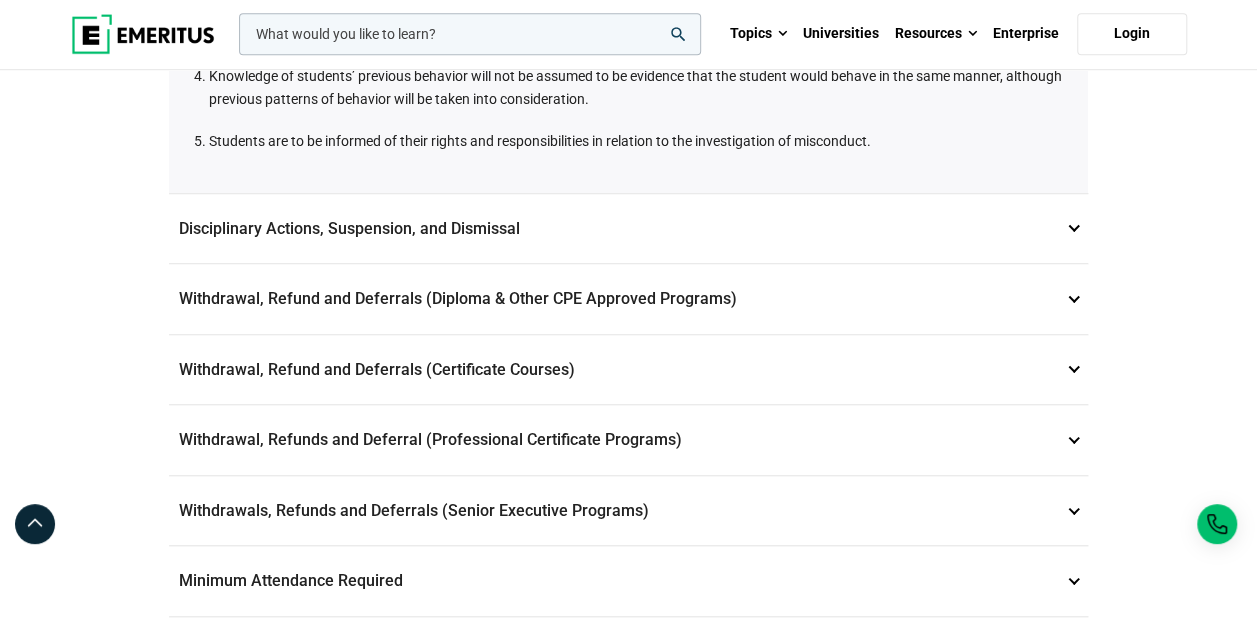 click on "Withdrawal, Refund and Deferrals (Diploma & Other CPE Approved Programs)  6" at bounding box center [628, 299] 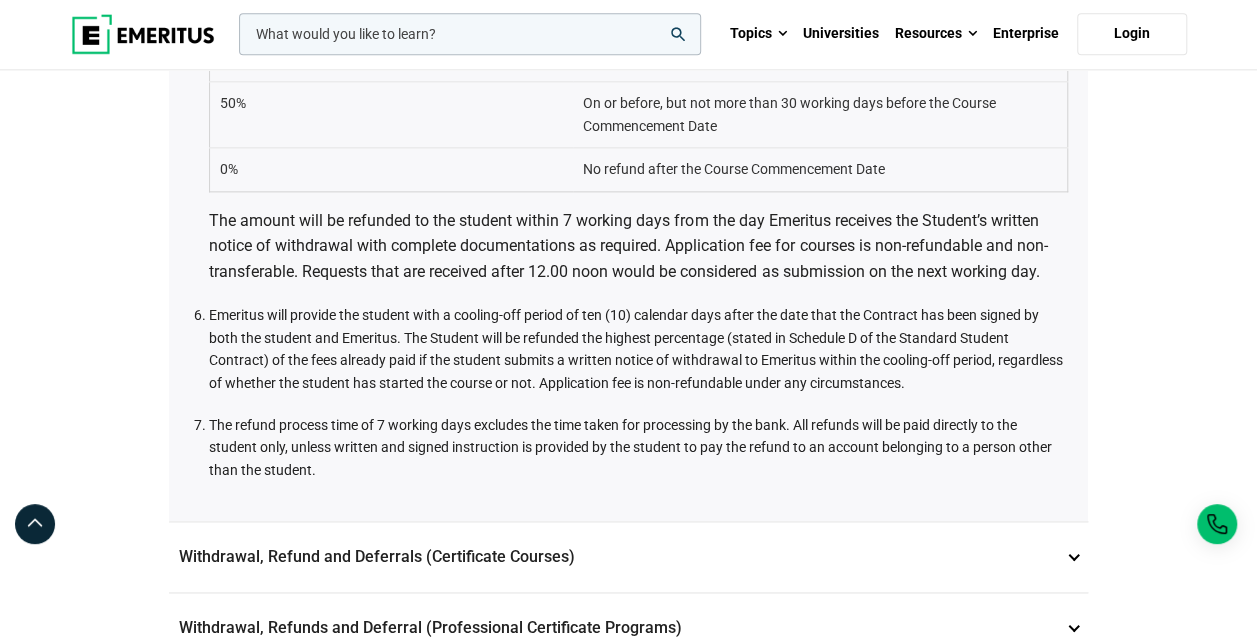 scroll, scrollTop: 1400, scrollLeft: 0, axis: vertical 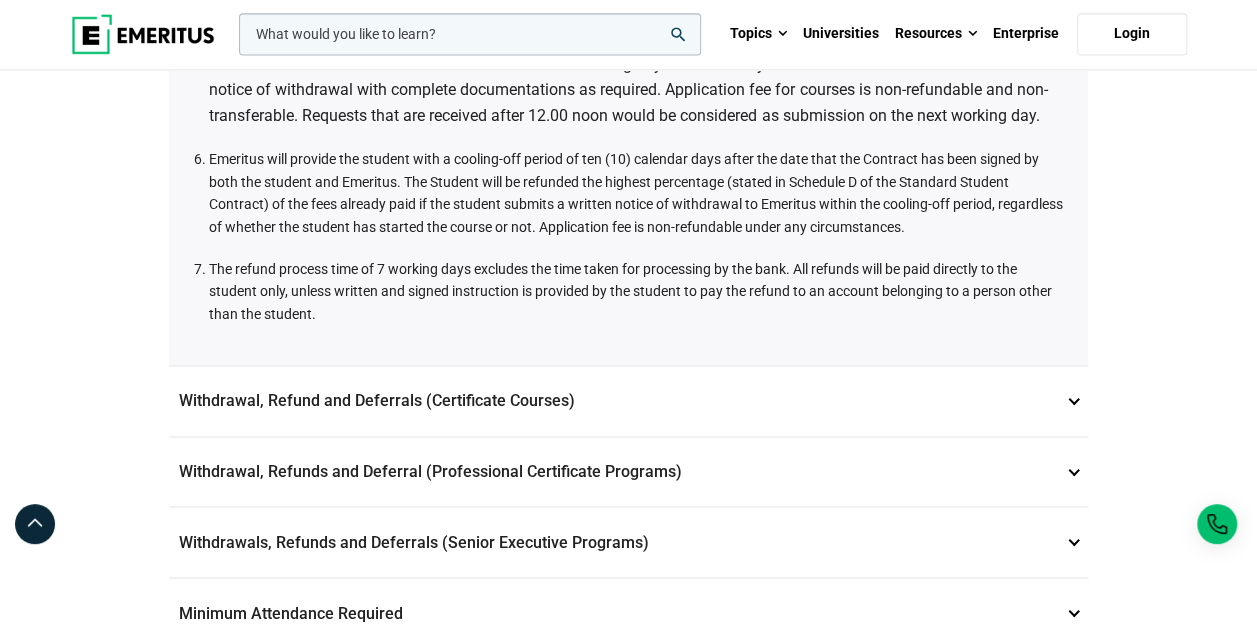 click on "Withdrawal, Refund and Deferrals (Certificate Courses)  7" at bounding box center [628, 401] 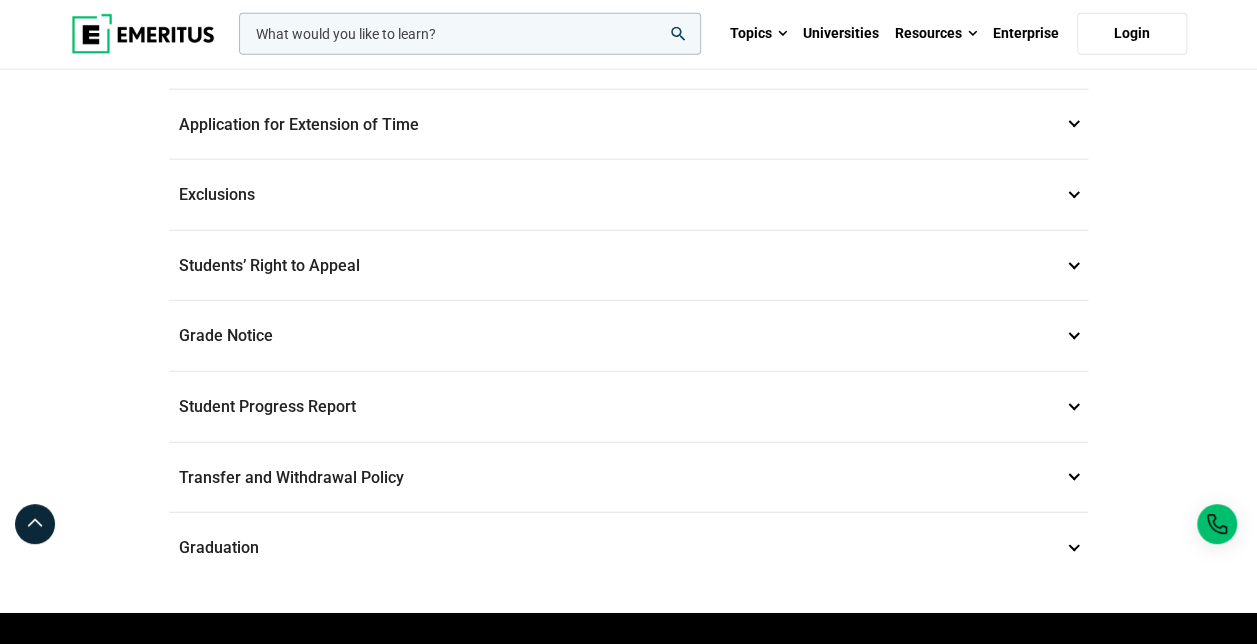 scroll, scrollTop: 2500, scrollLeft: 0, axis: vertical 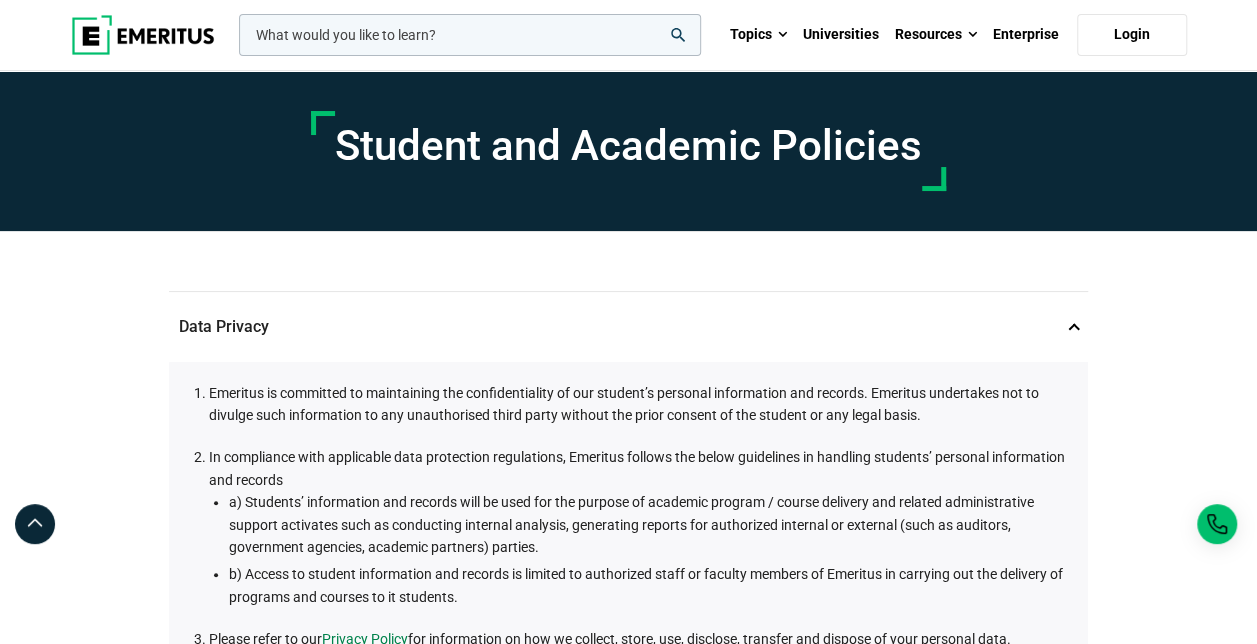 click on "Data Privacy  1" at bounding box center (628, 327) 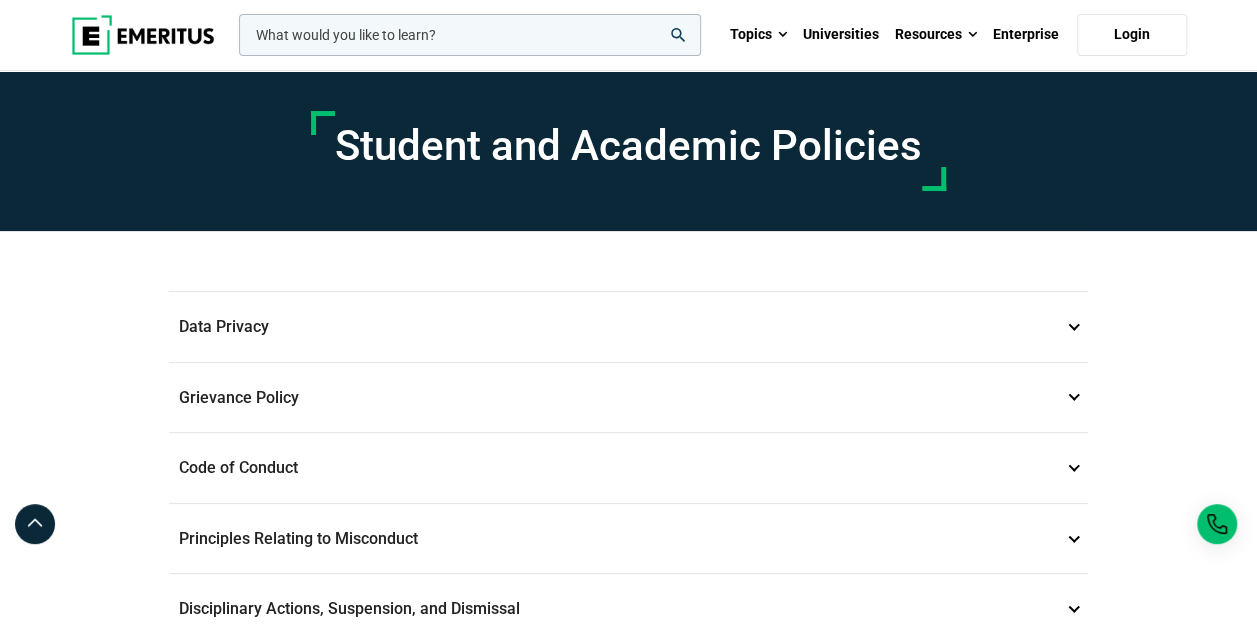 click on "Grievance Policy  2" at bounding box center (628, 398) 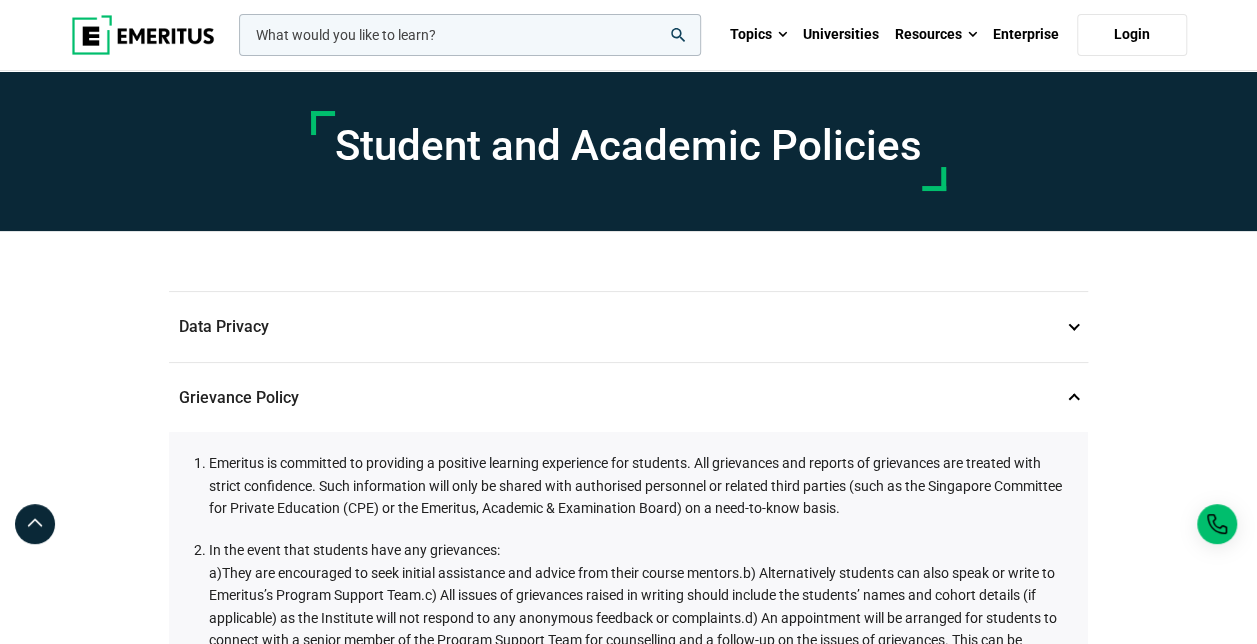 click on "Grievance Policy  2" at bounding box center [628, 398] 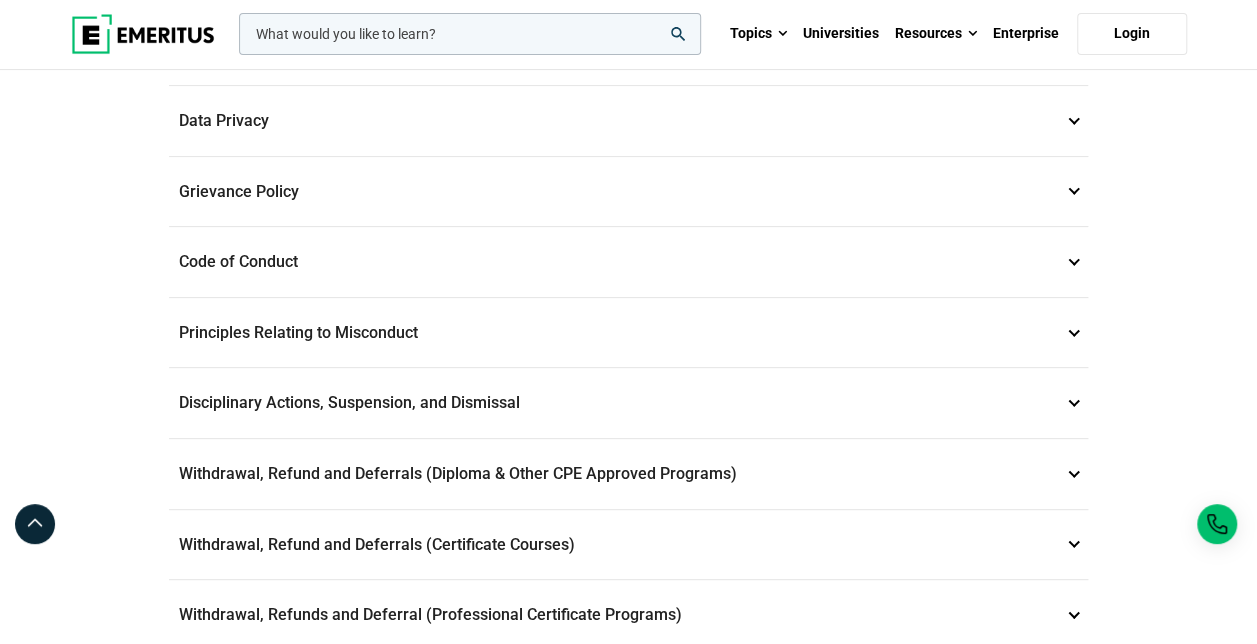 scroll, scrollTop: 300, scrollLeft: 0, axis: vertical 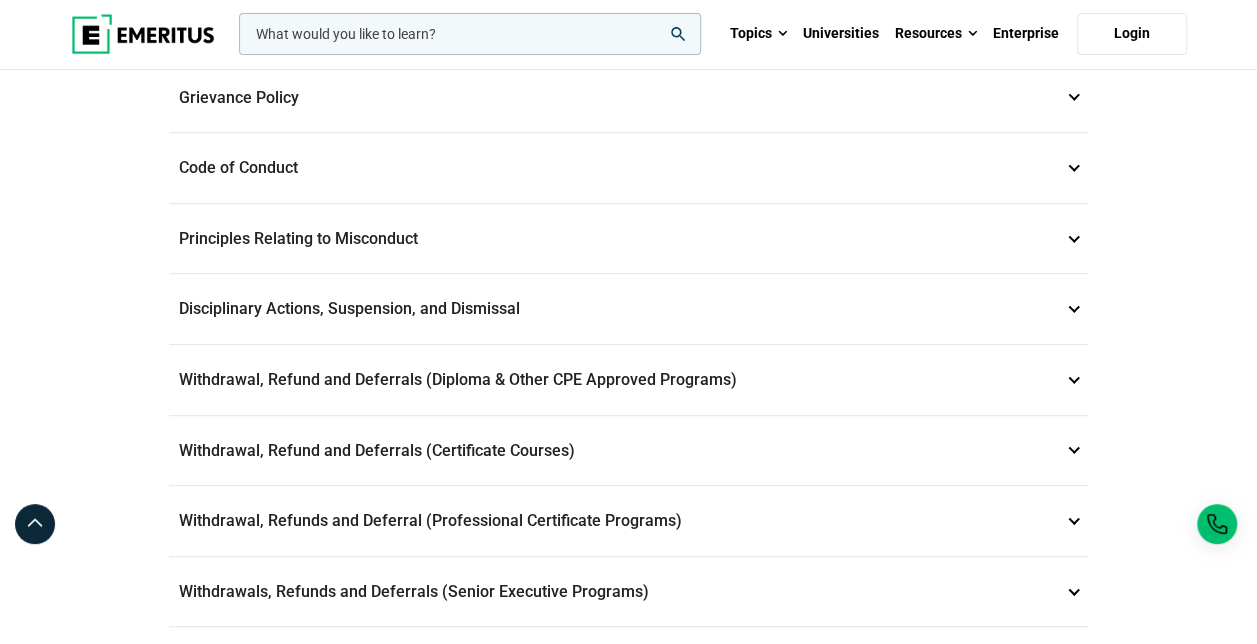 click on "Principles Relating to Misconduct  4" at bounding box center [628, 239] 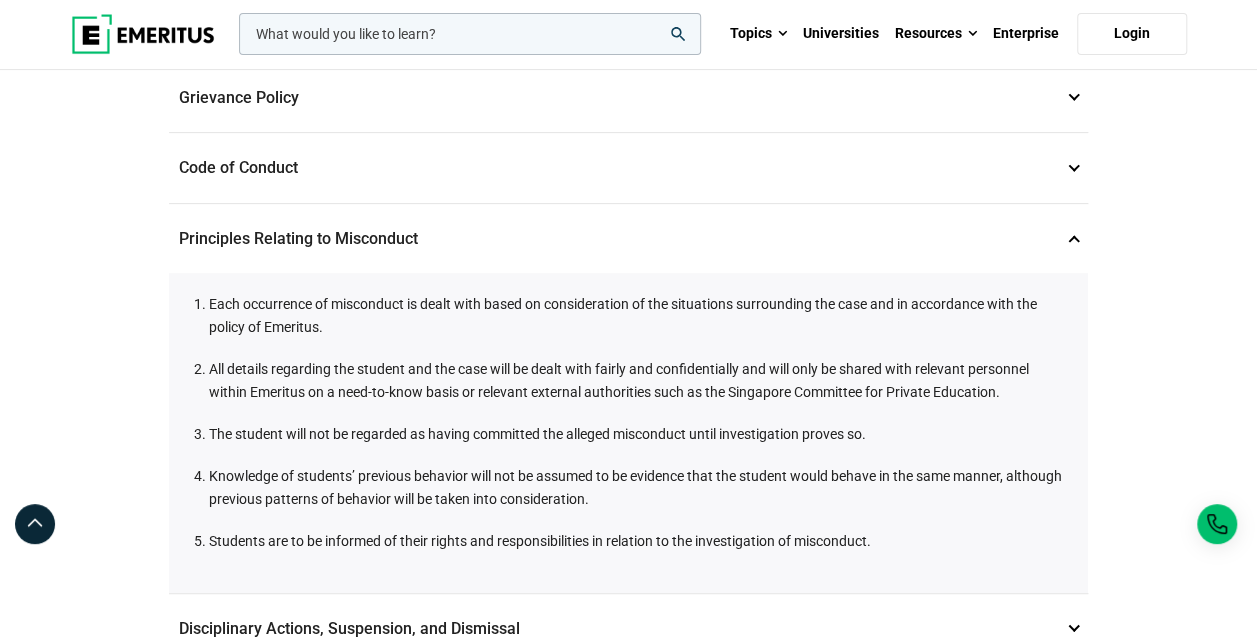 click on "Principles Relating to Misconduct  4" at bounding box center [628, 239] 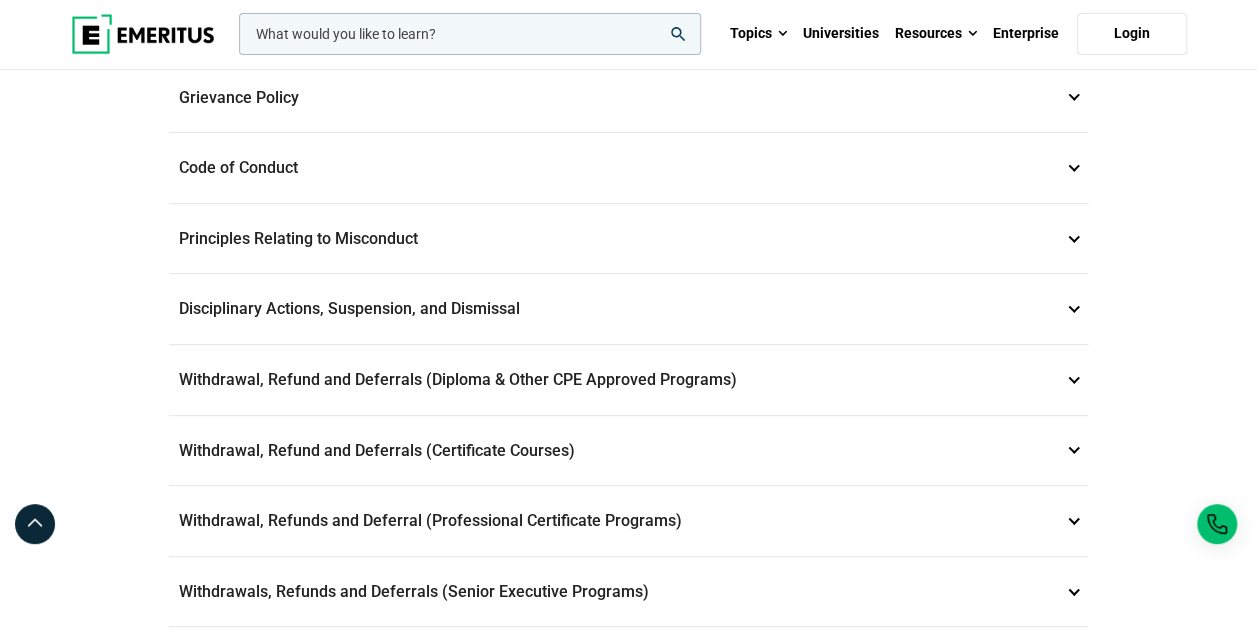 click on "Disciplinary Actions, Suspension, and Dismissal  5" at bounding box center [628, 309] 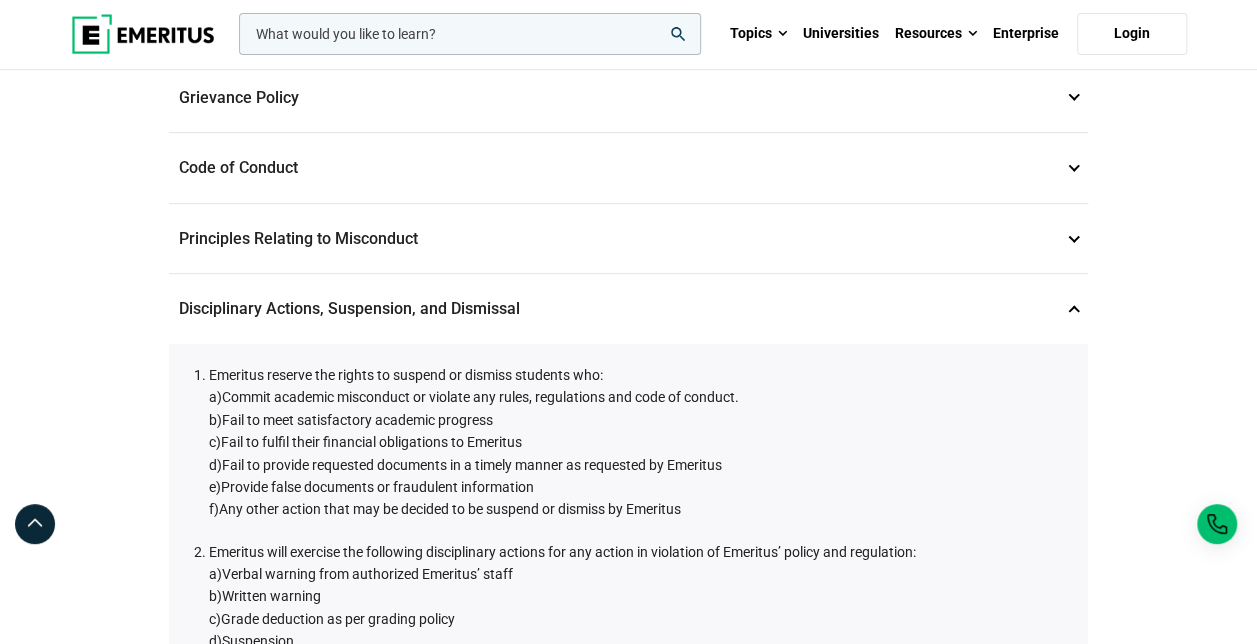 click on "Disciplinary Actions, Suspension, and Dismissal  5" at bounding box center (628, 309) 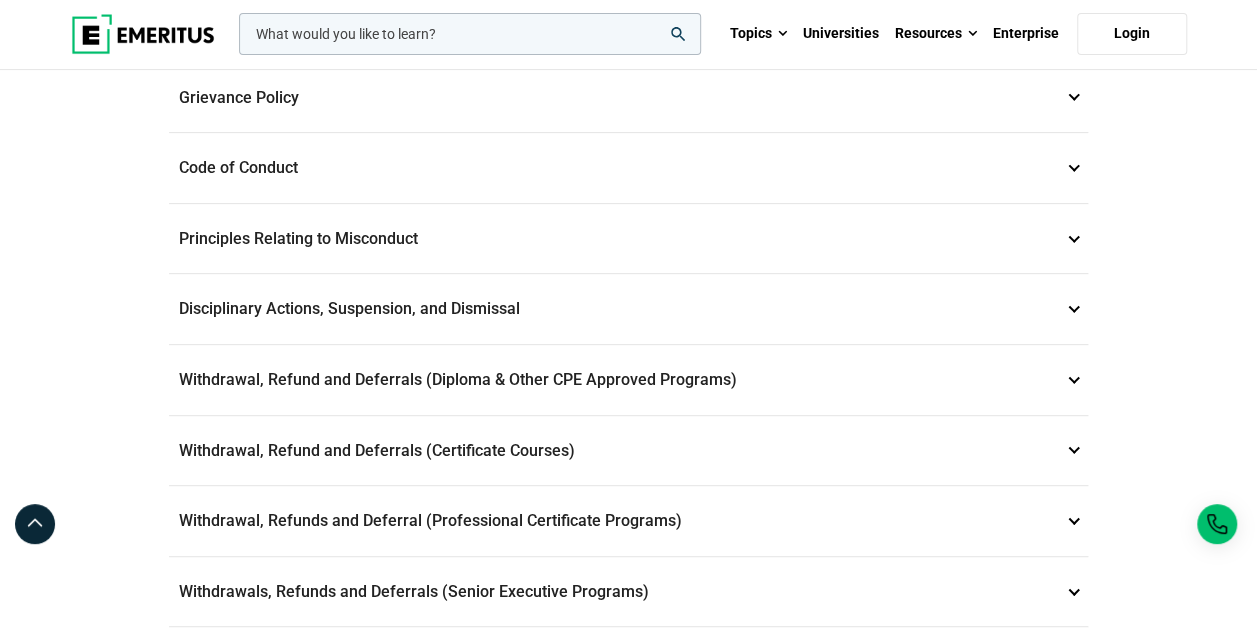 click on "Withdrawal, Refund and Deferrals (Diploma & Other CPE Approved Programs)  6" at bounding box center [628, 380] 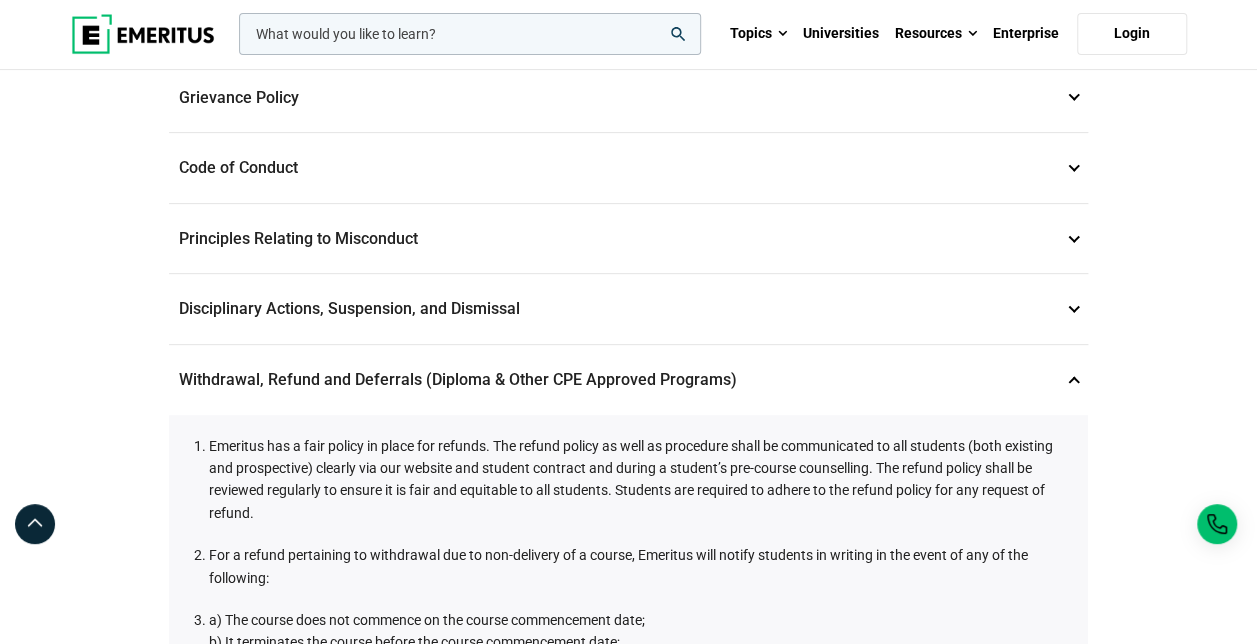click on "Withdrawal, Refund and Deferrals (Diploma & Other CPE Approved Programs)  6" at bounding box center [628, 380] 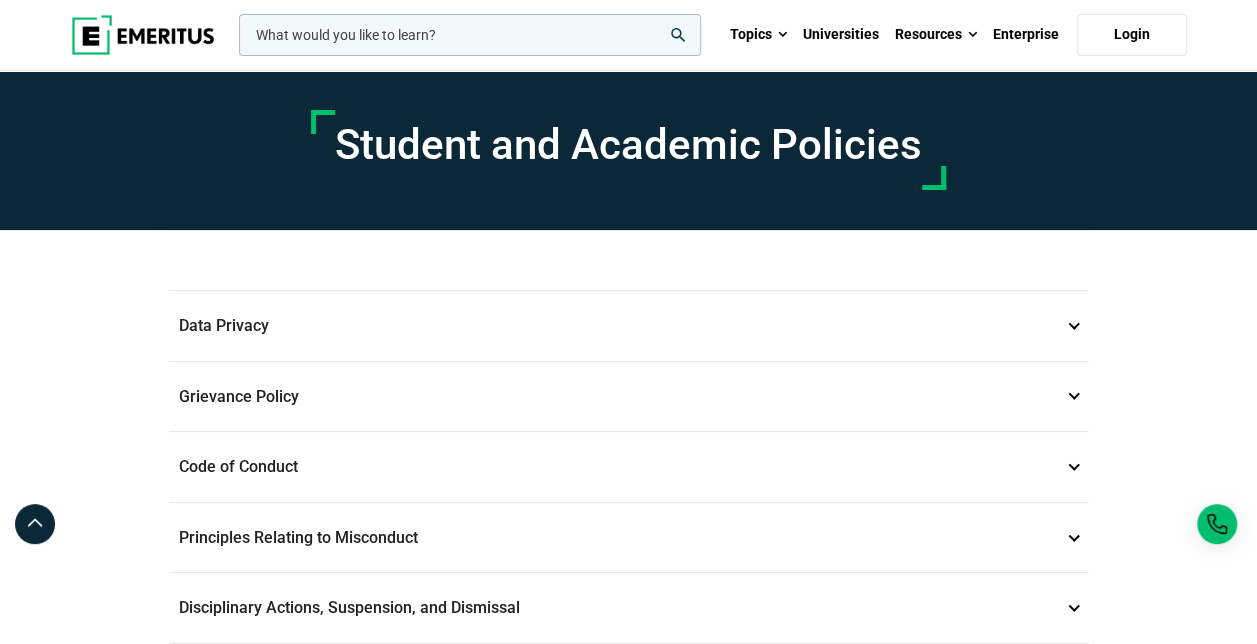 scroll, scrollTop: 0, scrollLeft: 0, axis: both 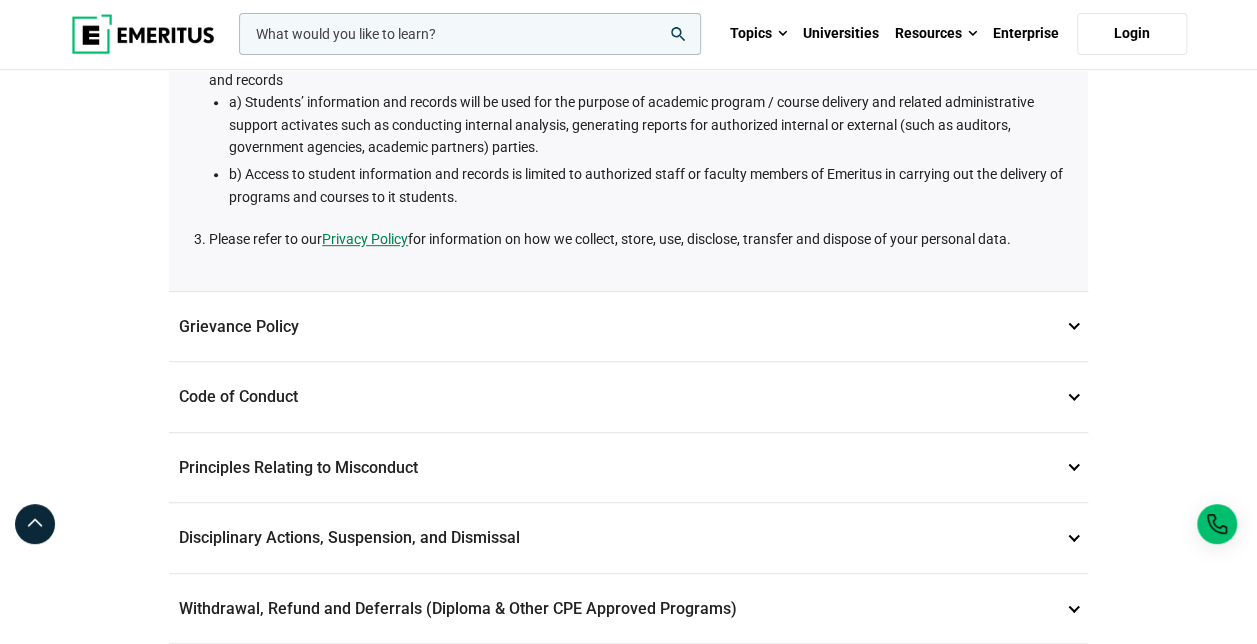 click on "Grievance Policy  2" at bounding box center (628, 327) 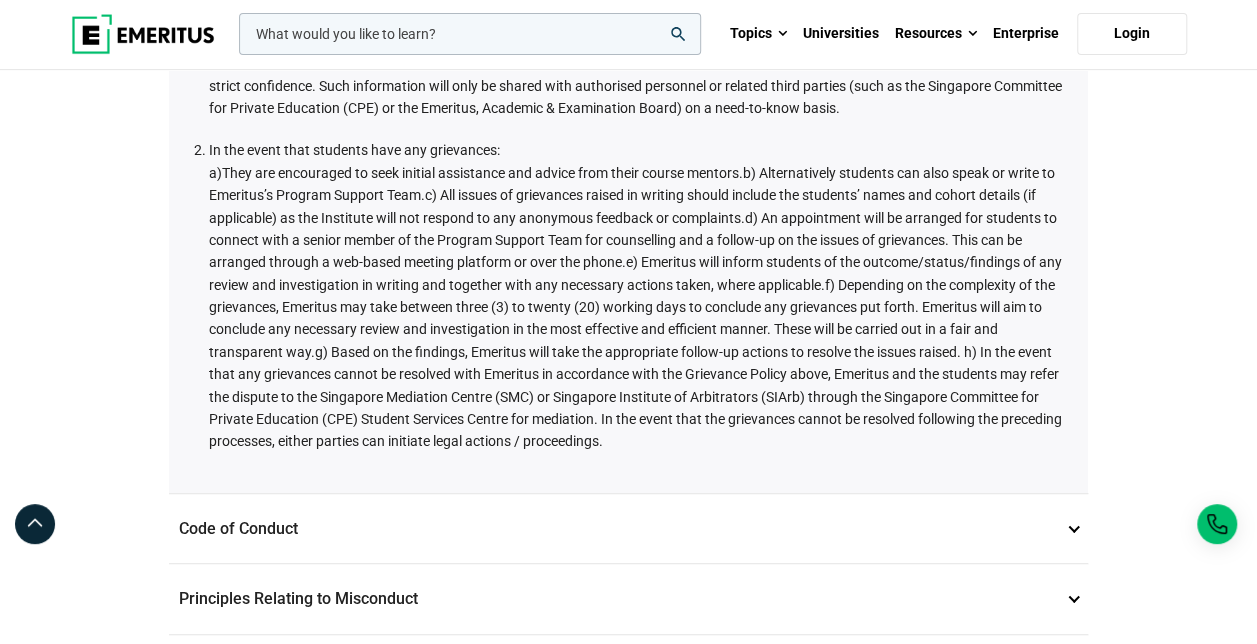 click on "Code of Conduct  3" at bounding box center [628, 529] 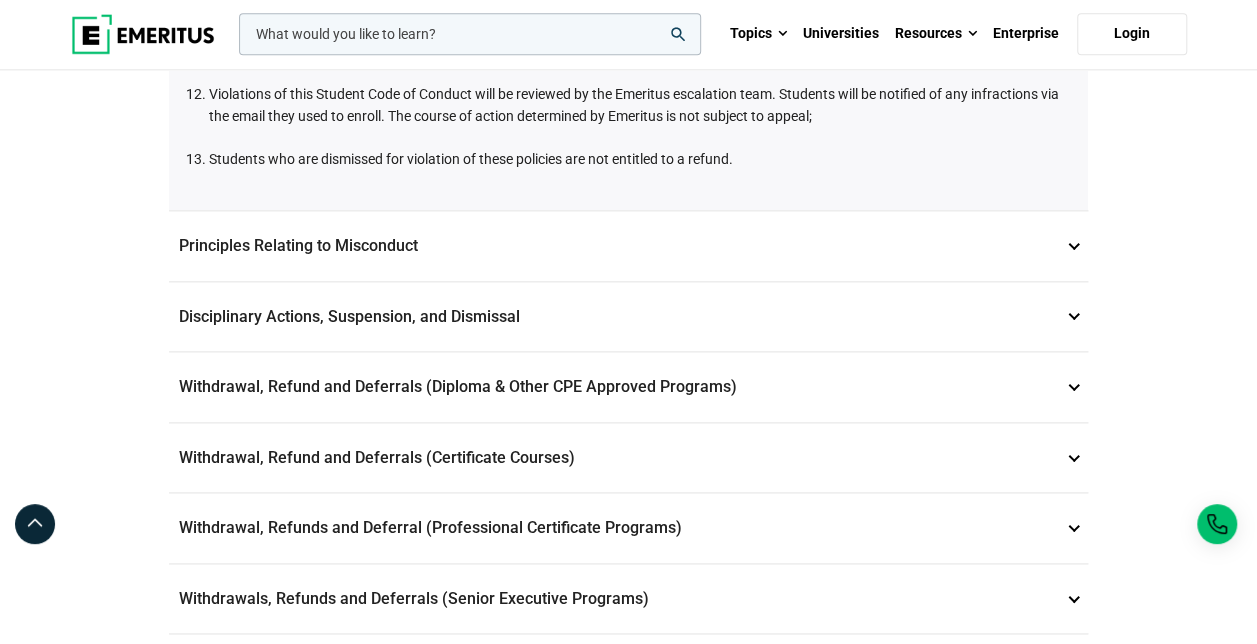 scroll, scrollTop: 1100, scrollLeft: 0, axis: vertical 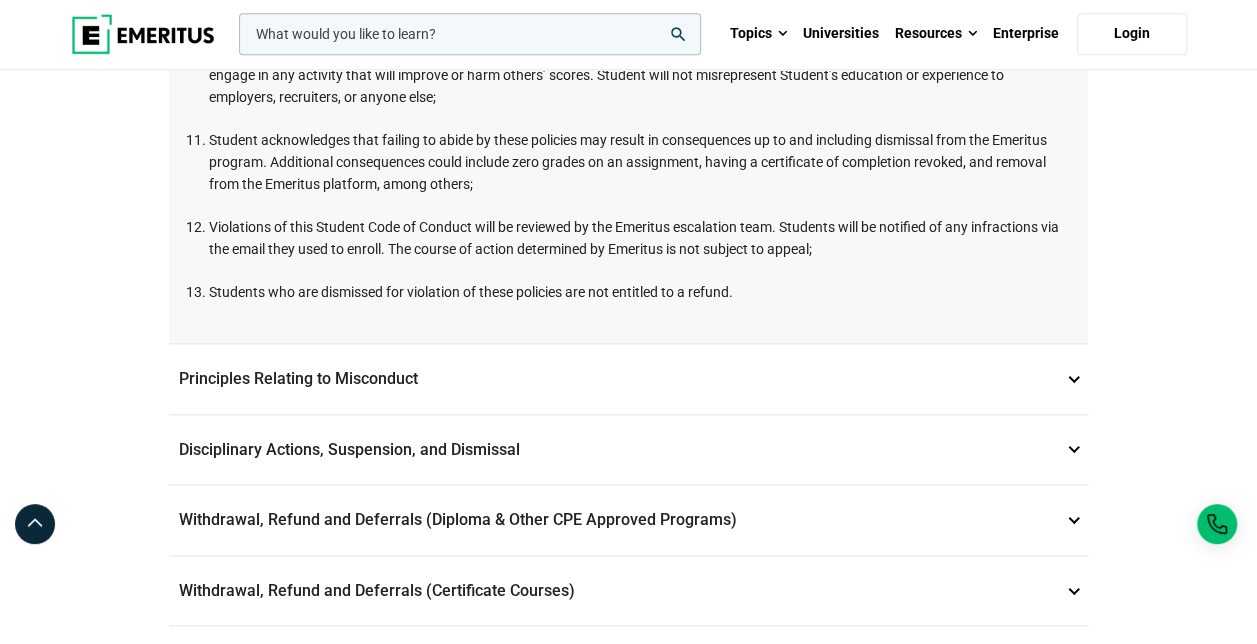 click on "Principles Relating to Misconduct  4" at bounding box center [628, 379] 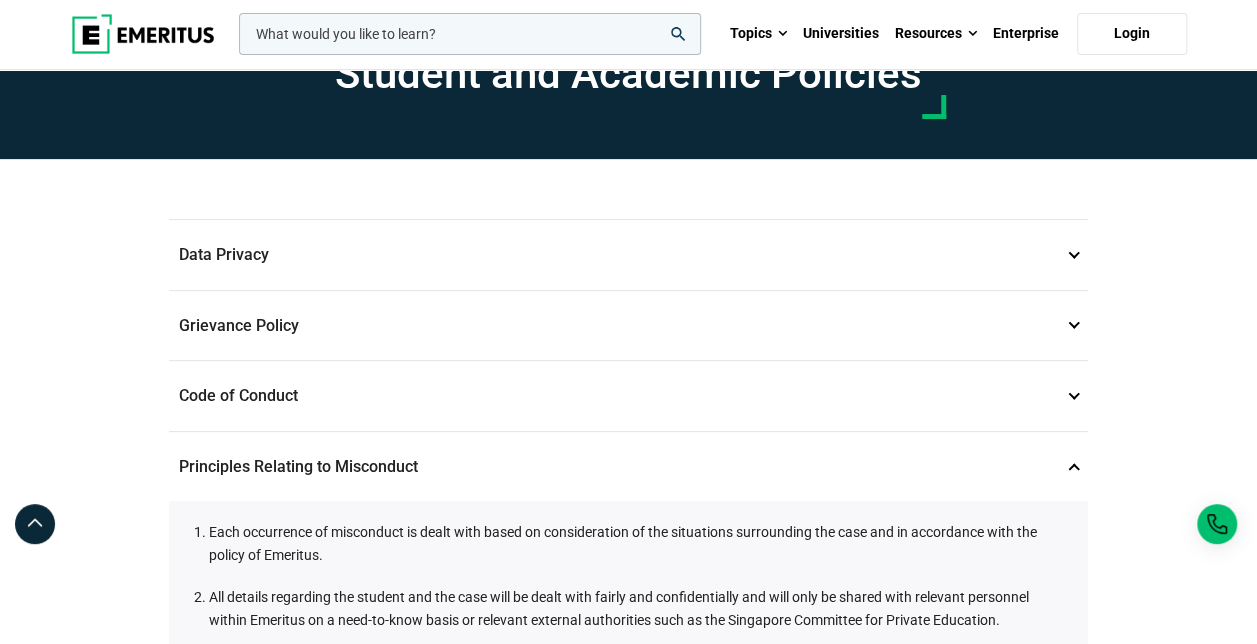 scroll, scrollTop: 0, scrollLeft: 0, axis: both 